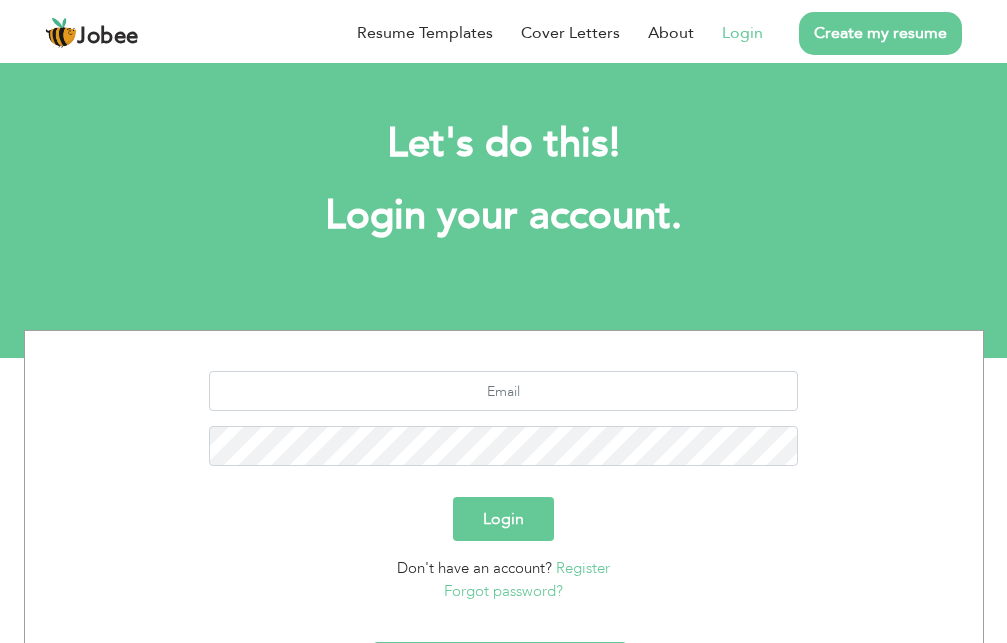scroll, scrollTop: 0, scrollLeft: 0, axis: both 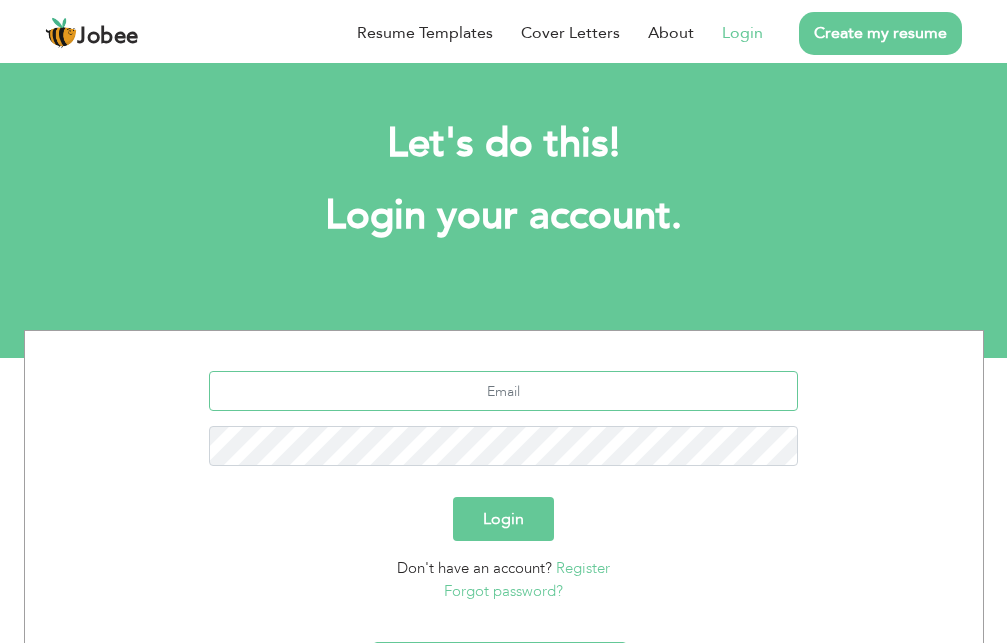 click at bounding box center (503, 391) 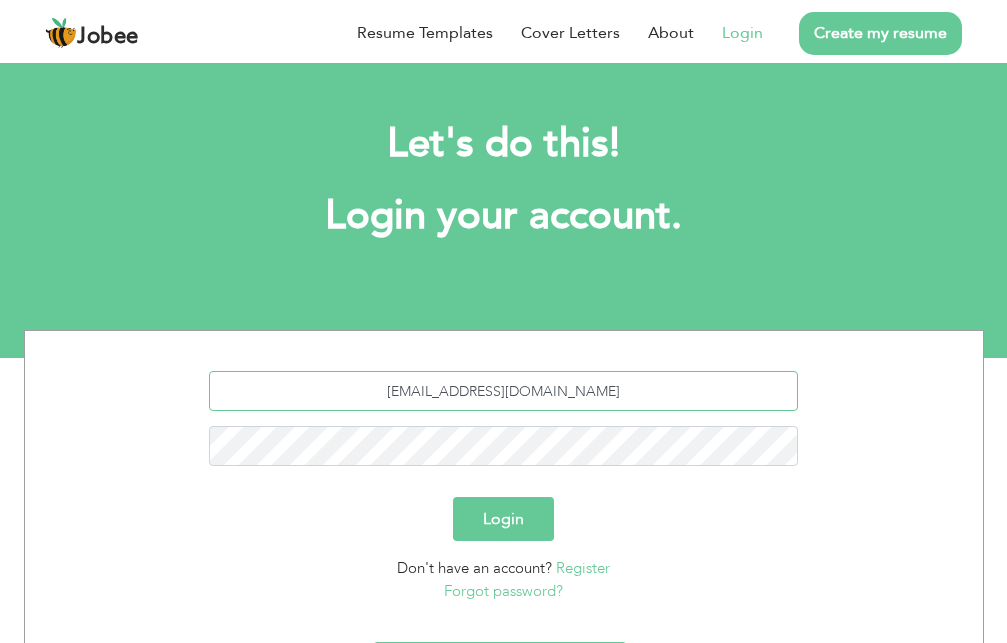 type on "[EMAIL_ADDRESS][DOMAIN_NAME]" 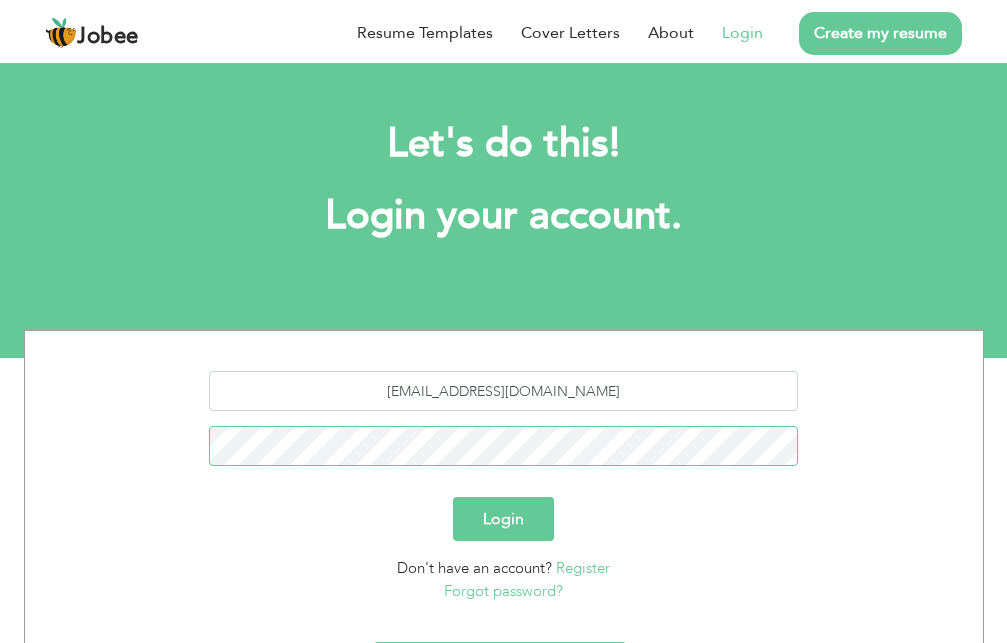 click on "Login" at bounding box center (503, 519) 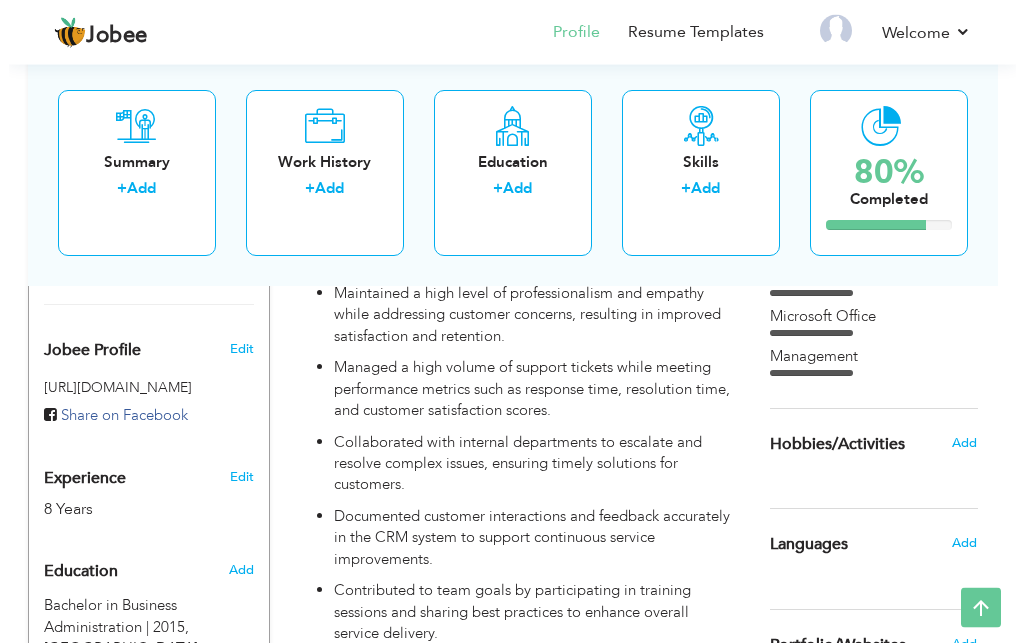 scroll, scrollTop: 612, scrollLeft: 0, axis: vertical 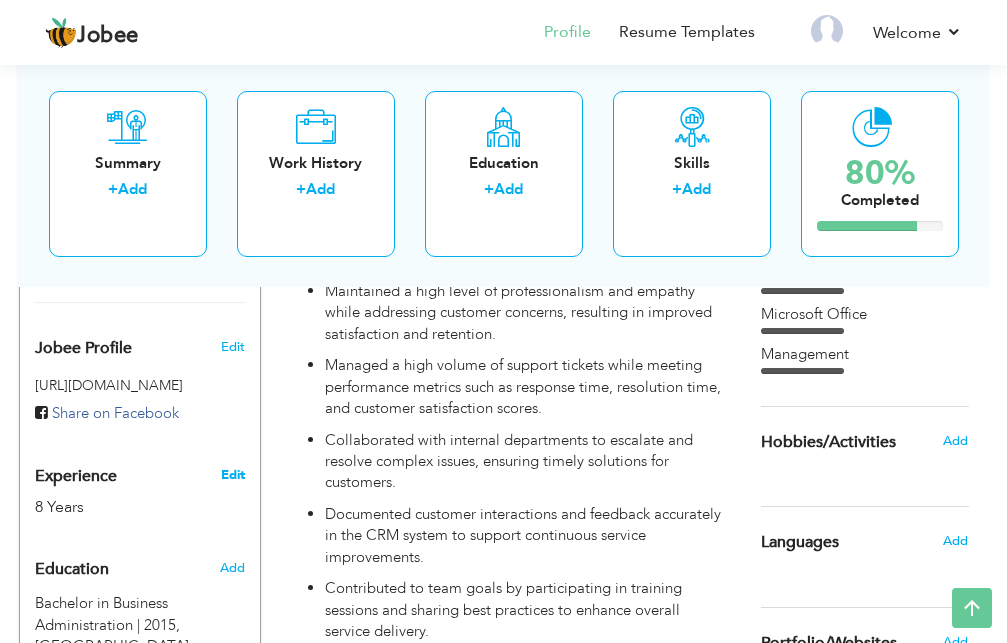 click on "Edit" at bounding box center [233, 475] 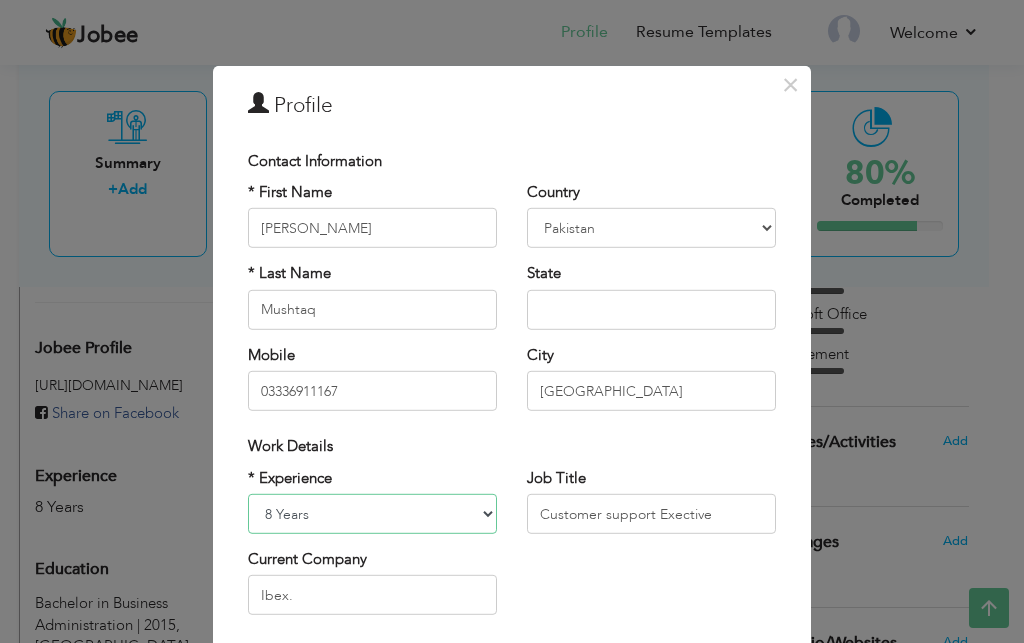 select on "number:5" 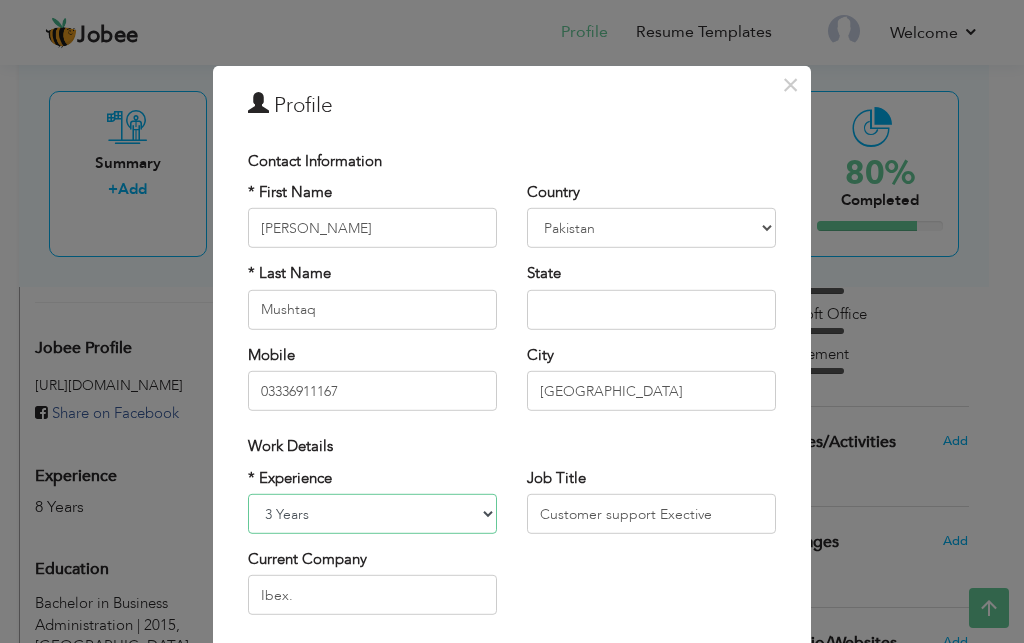 click on "3 Years" at bounding box center [0, 0] 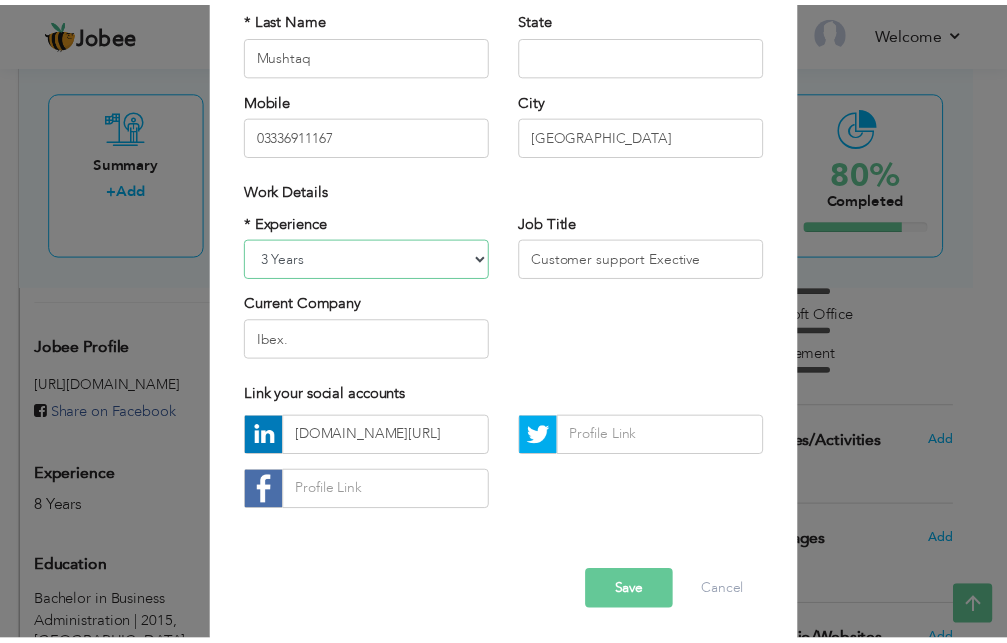 scroll, scrollTop: 260, scrollLeft: 0, axis: vertical 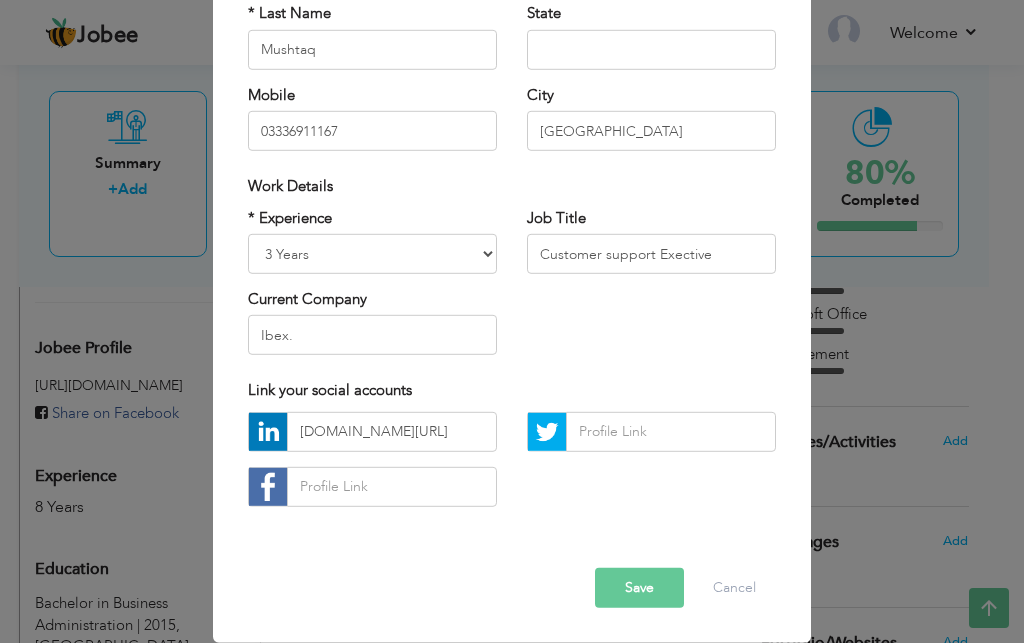 click on "Save" at bounding box center (639, 588) 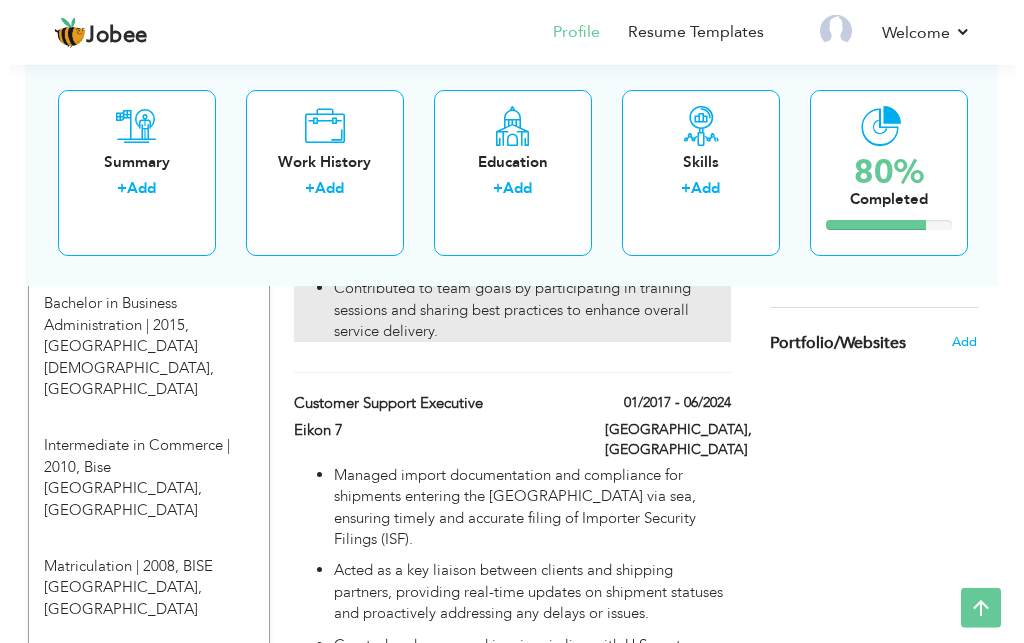 scroll, scrollTop: 918, scrollLeft: 0, axis: vertical 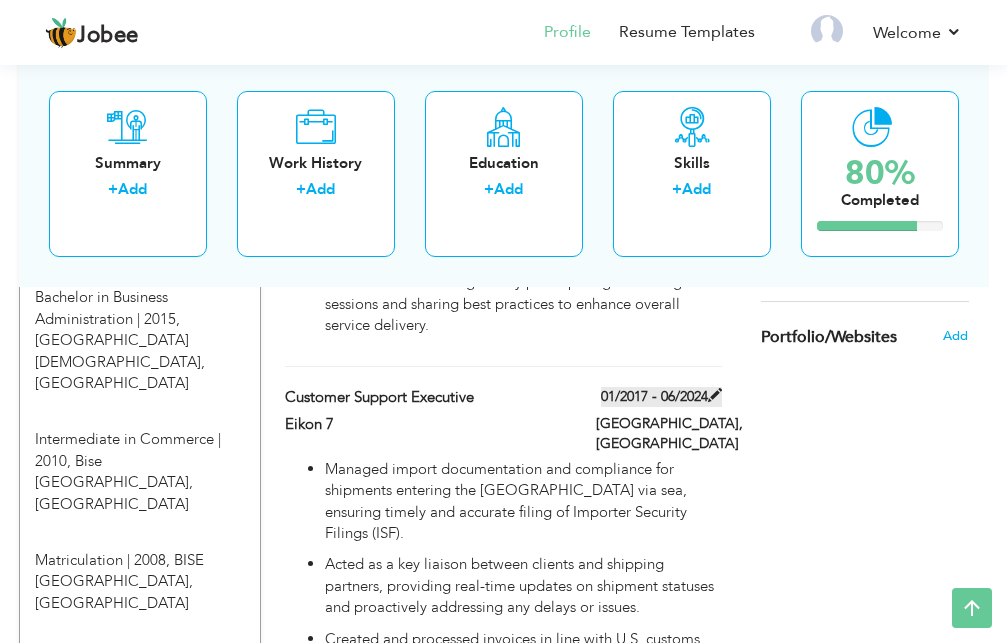click at bounding box center [715, 395] 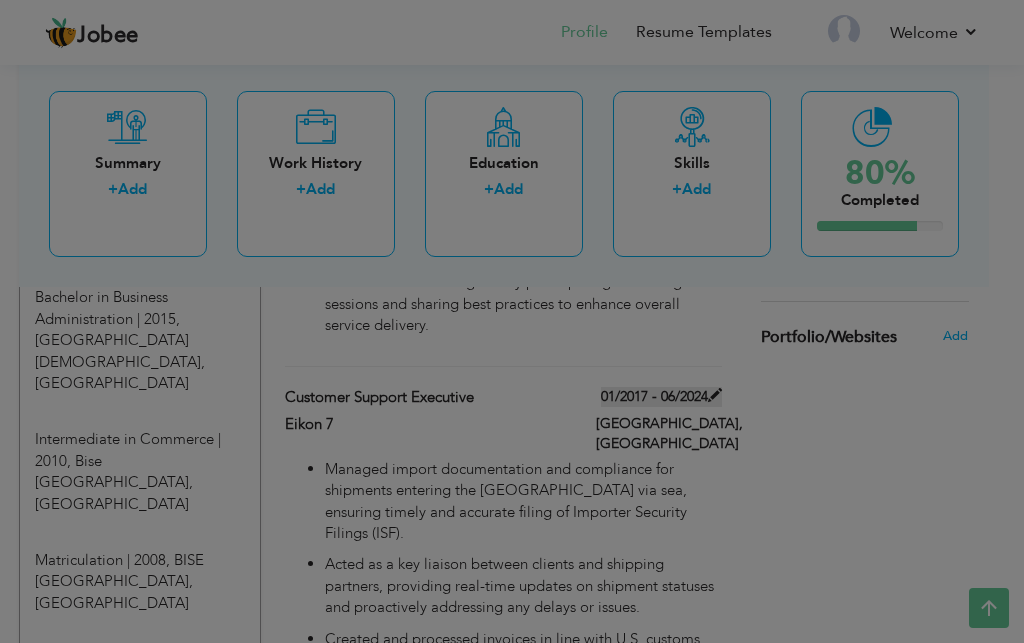 scroll, scrollTop: 0, scrollLeft: 0, axis: both 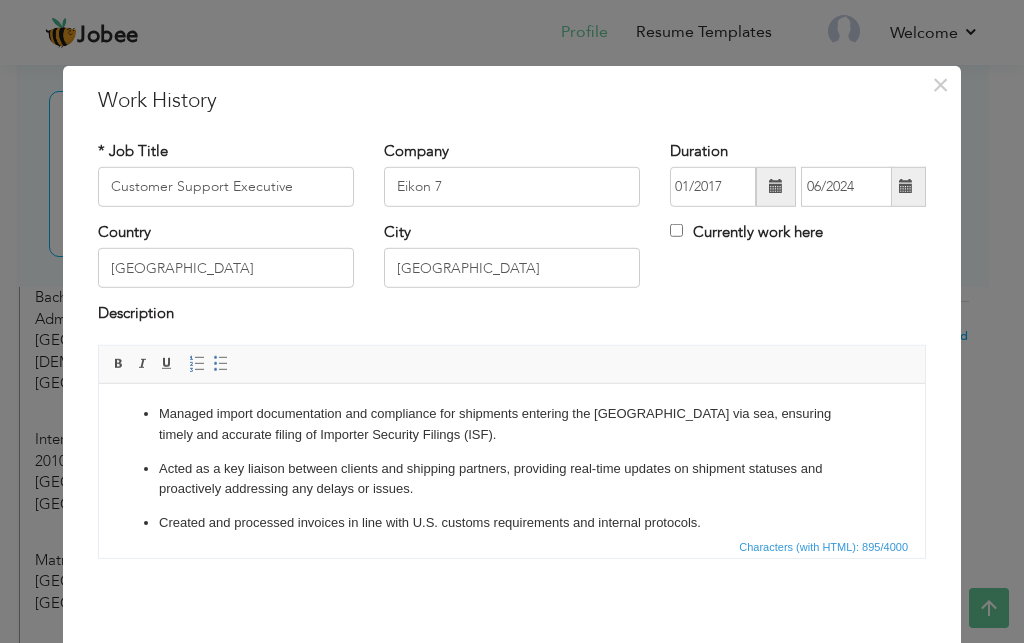 click at bounding box center [776, 187] 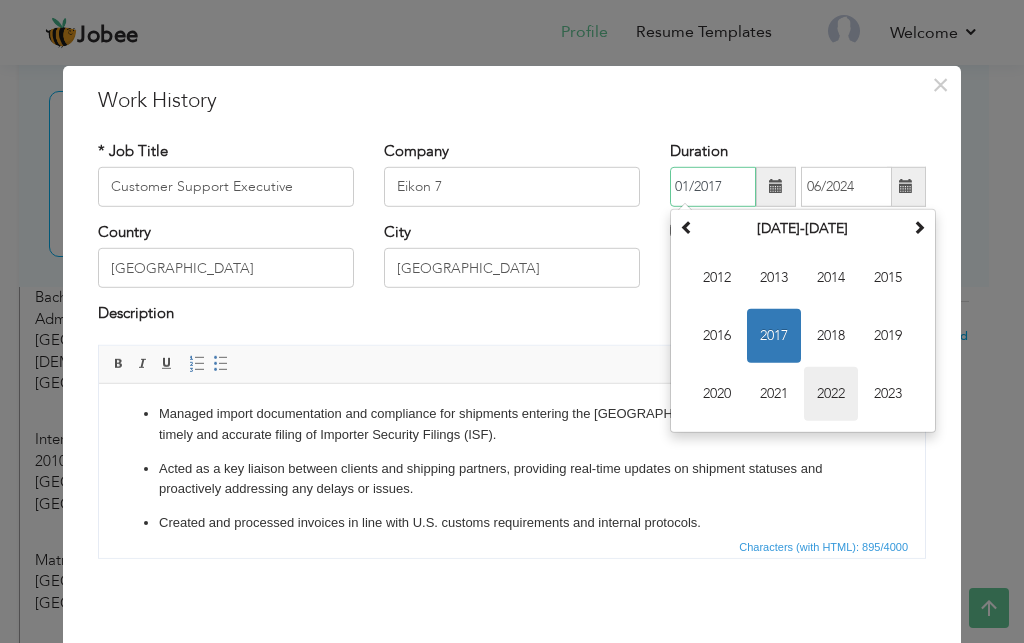 click on "2022" at bounding box center [831, 394] 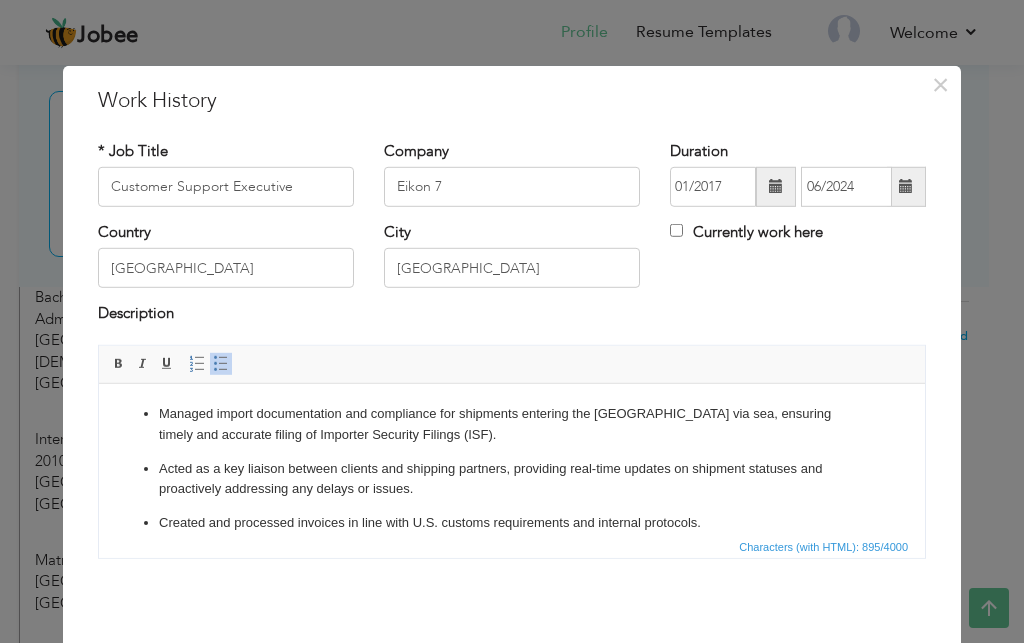 click on "Managed import documentation and compliance for shipments entering the USA via sea, ensuring timely and accurate filing of Importer Security Filings (ISF). Acted as a key liaison between clients and shipping partners, providing real-time updates on shipment statuses and proactively addressing any delays or issues. Created and processed invoices in line with U.S. customs requirements and internal protocols. Handled a wide range of client queries, delivering prompt, professional, and effective resolutions that supported long-term client relationships. Maintained thorough records and ensured all filings met U.S. Customs and Border Protection (CBP) regulations and deadlines. Contributed to process improvements and system accuracy, supporting operational efficiency across the project team." at bounding box center [512, 539] 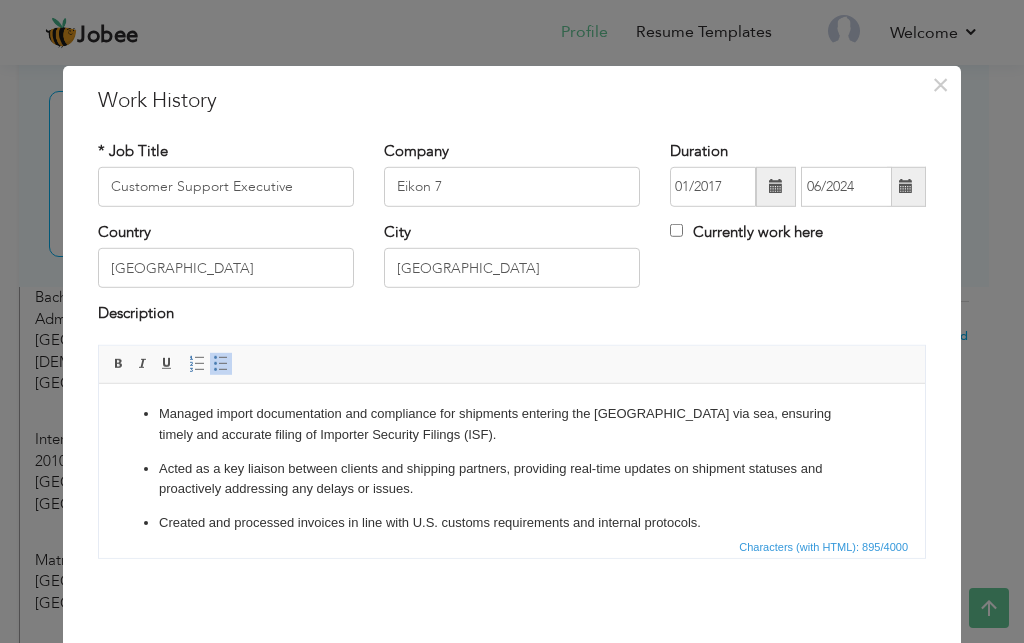click at bounding box center [776, 186] 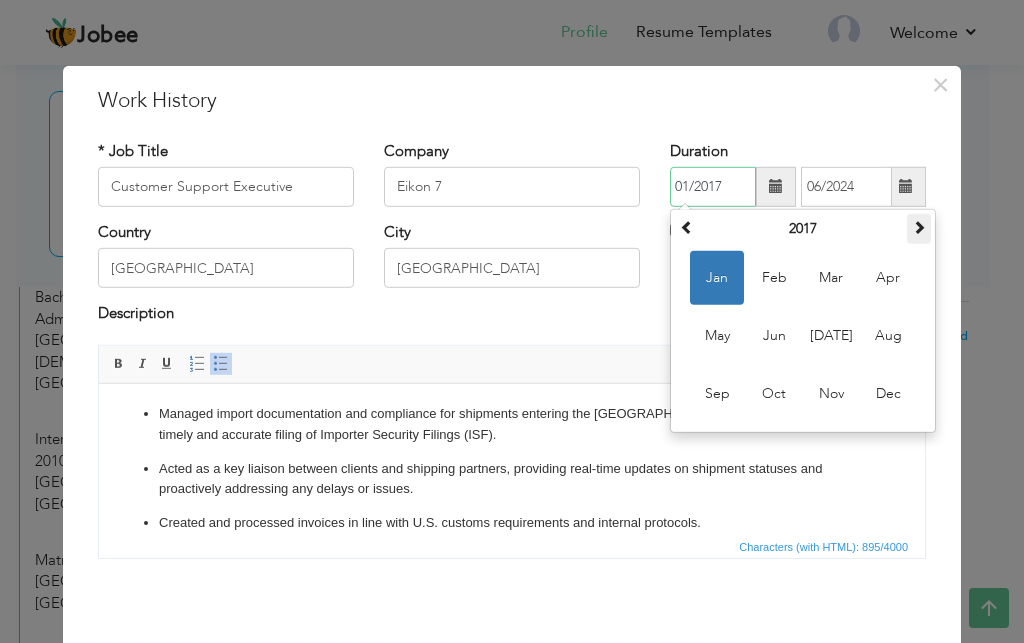 click at bounding box center (919, 229) 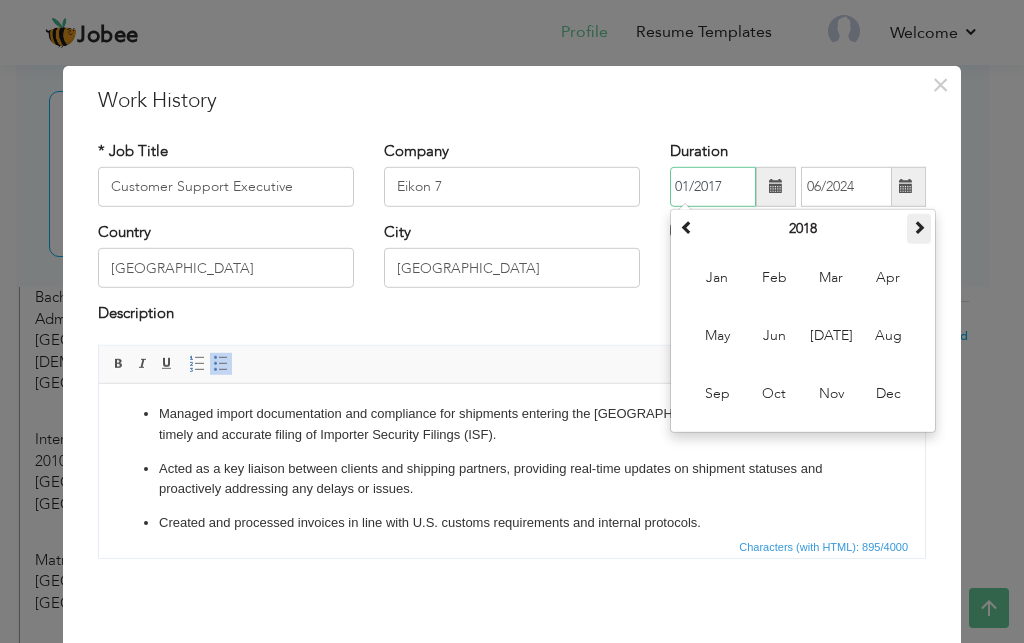 click at bounding box center [919, 229] 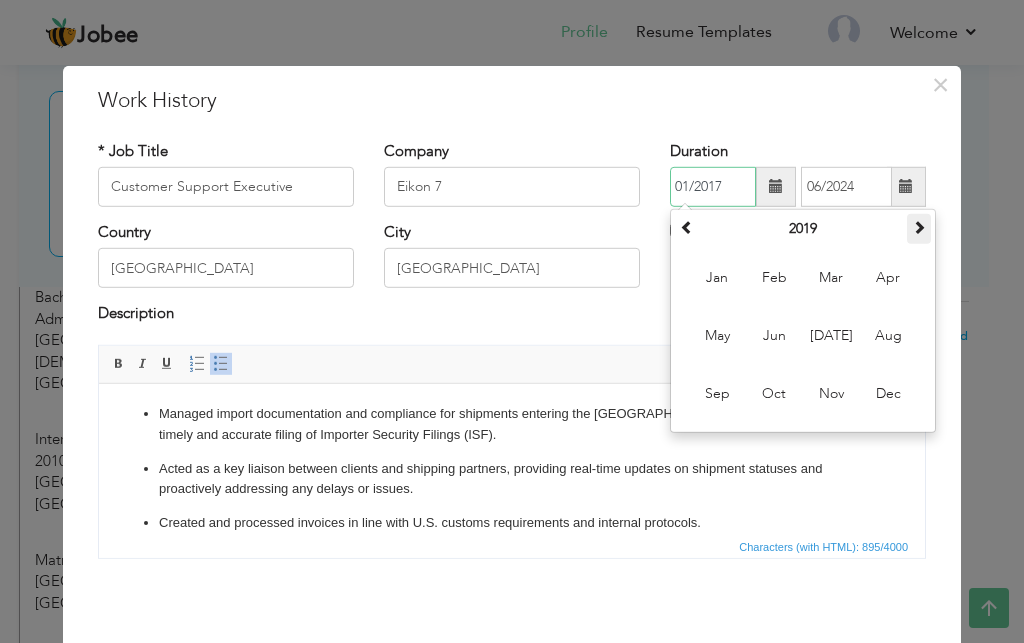 click at bounding box center (919, 229) 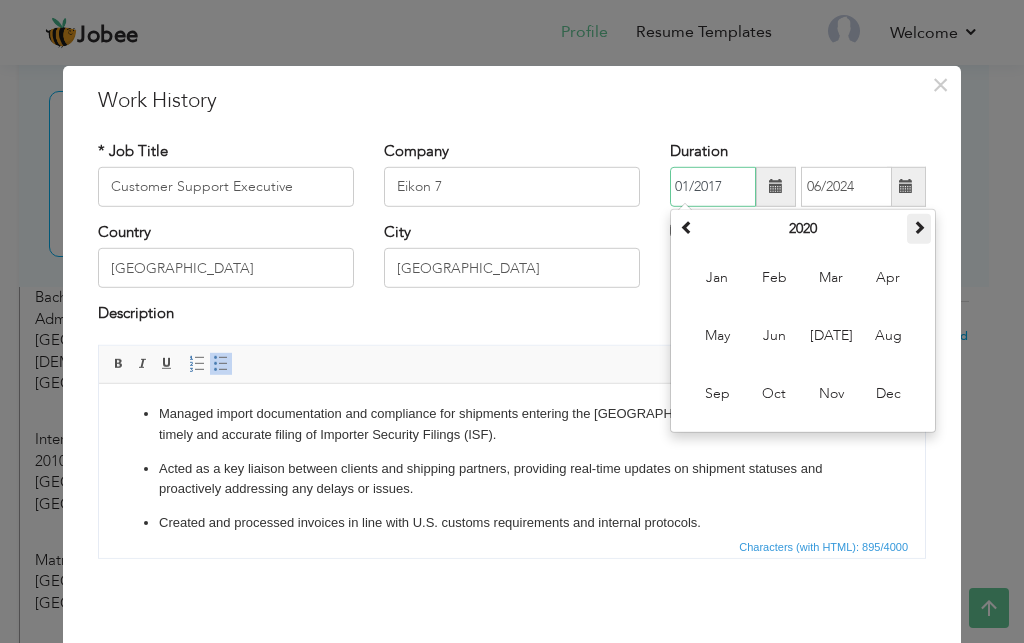click at bounding box center [919, 229] 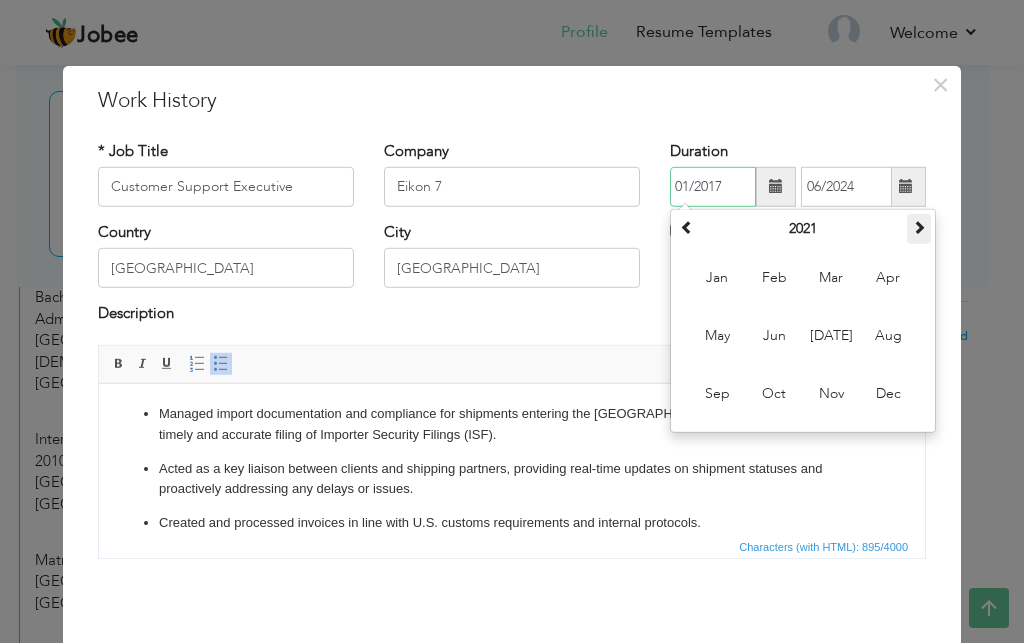 click at bounding box center (919, 229) 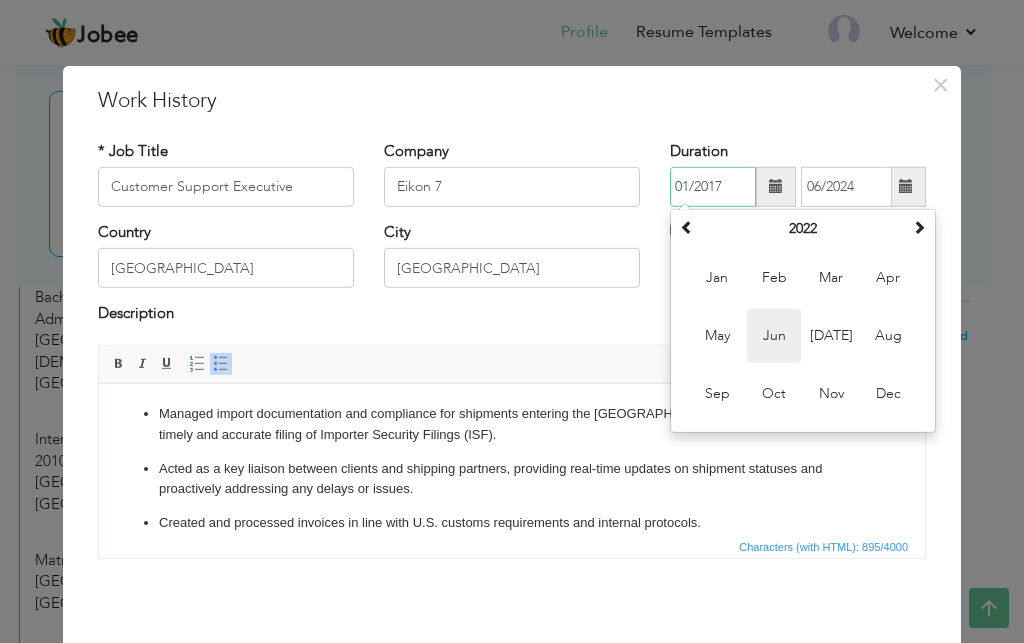 click on "Jun" at bounding box center (774, 336) 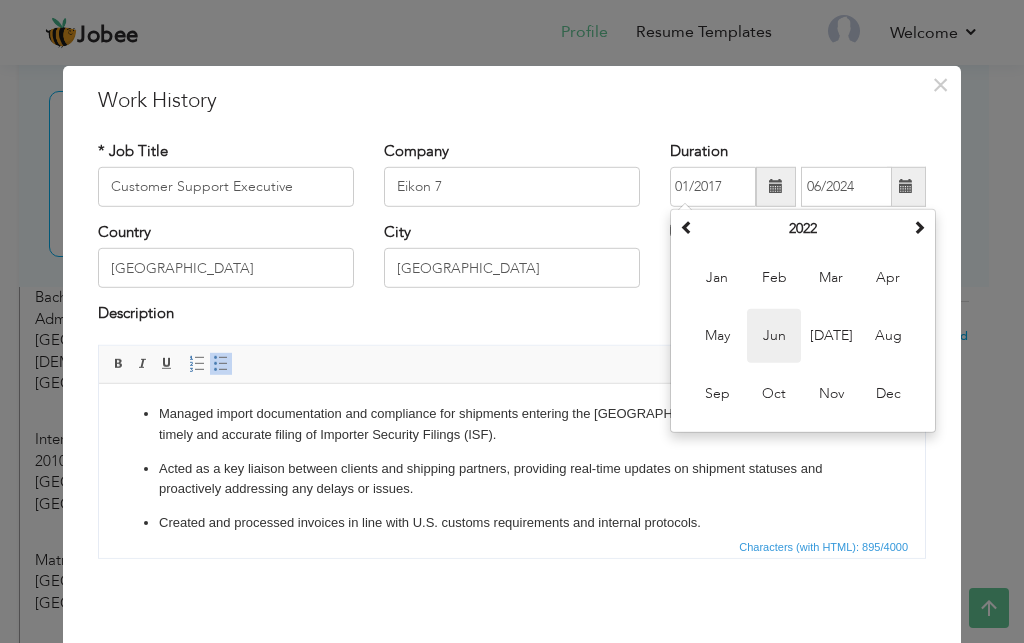 type on "06/2022" 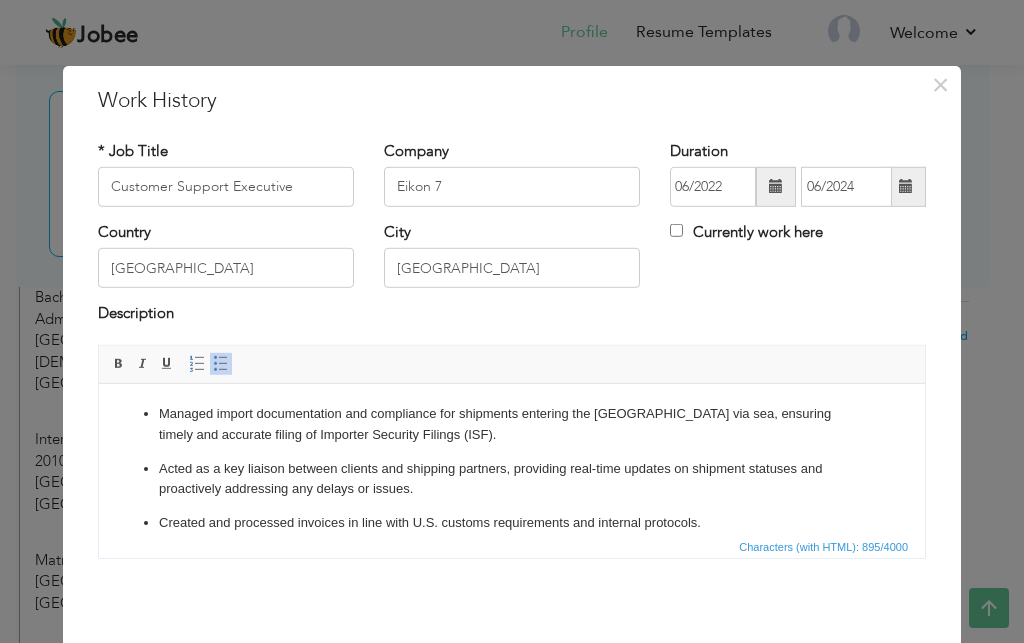 click on "Country
Pakistan
City
Islamabad
Currently work here" at bounding box center (512, 262) 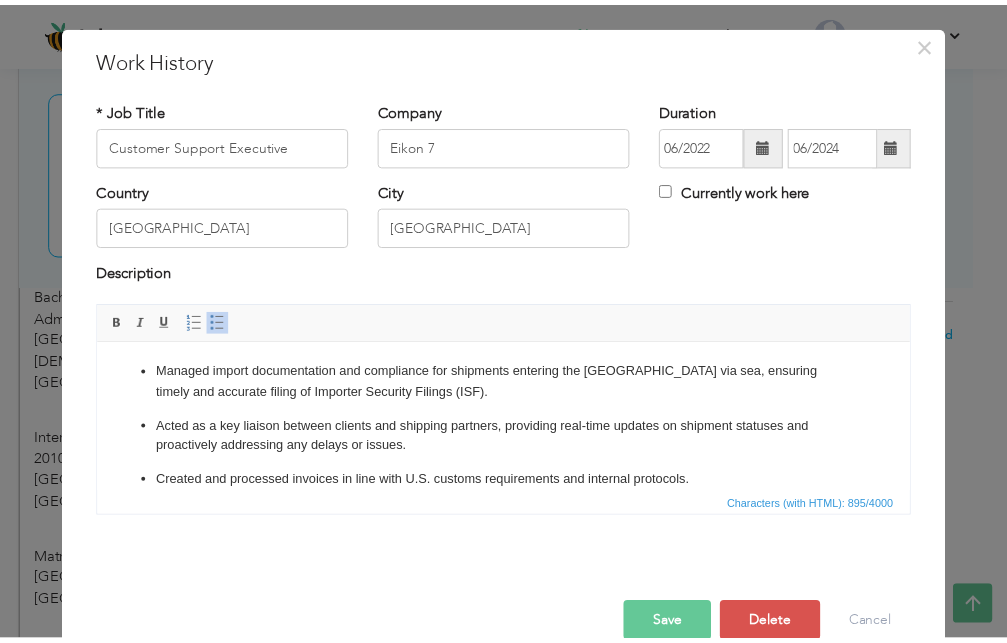 scroll, scrollTop: 79, scrollLeft: 0, axis: vertical 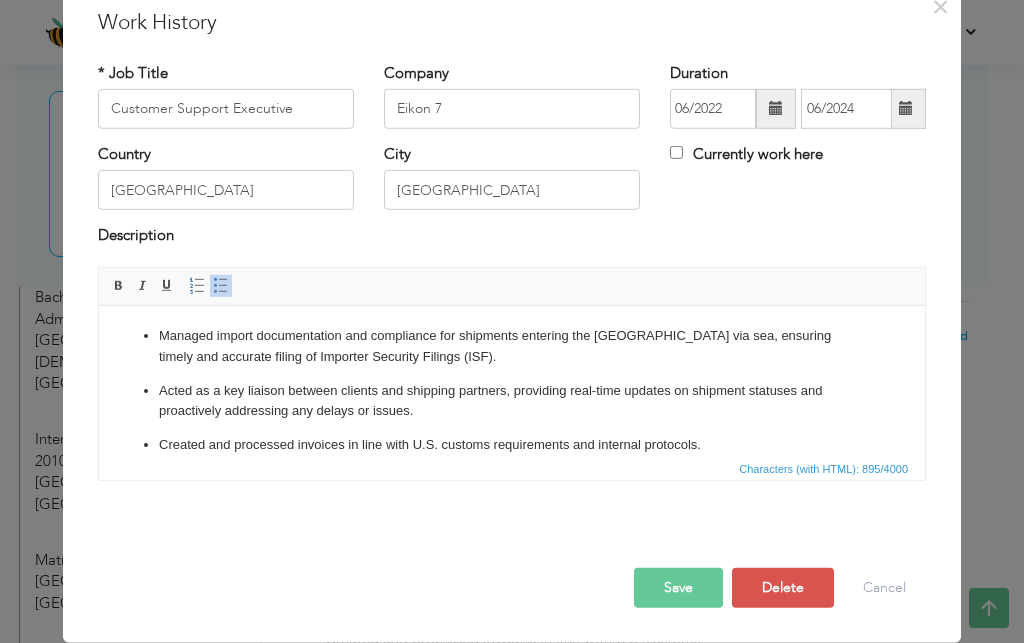 click on "Save" at bounding box center (678, 588) 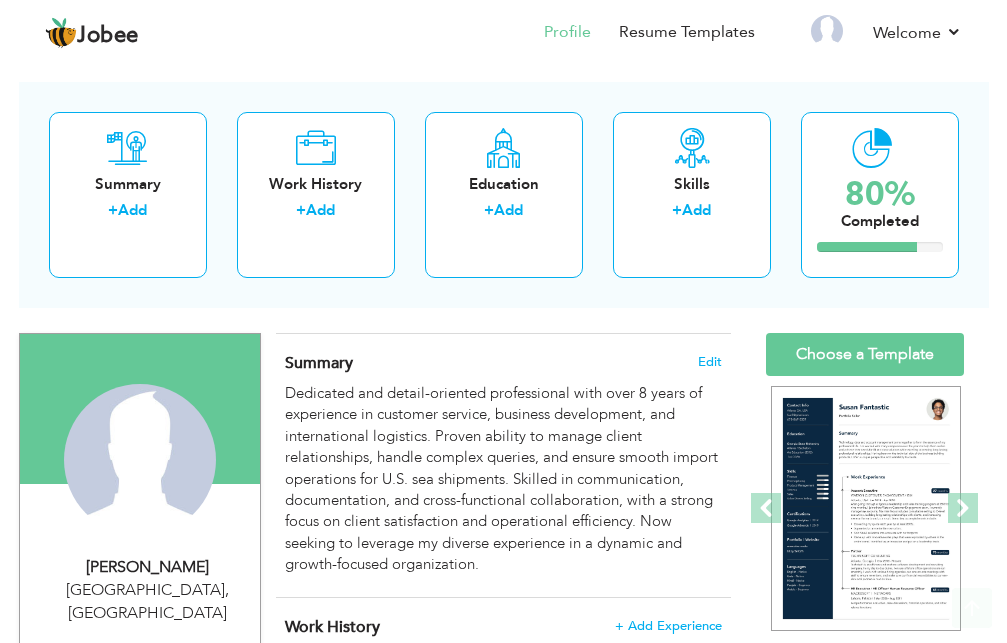 scroll, scrollTop: 0, scrollLeft: 0, axis: both 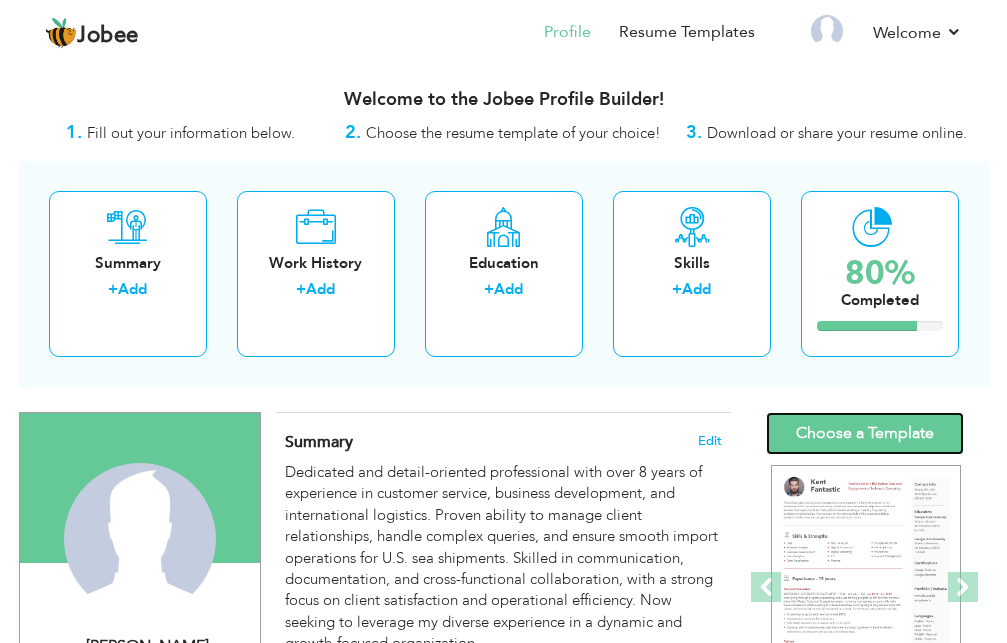 click on "Choose a Template" at bounding box center [865, 433] 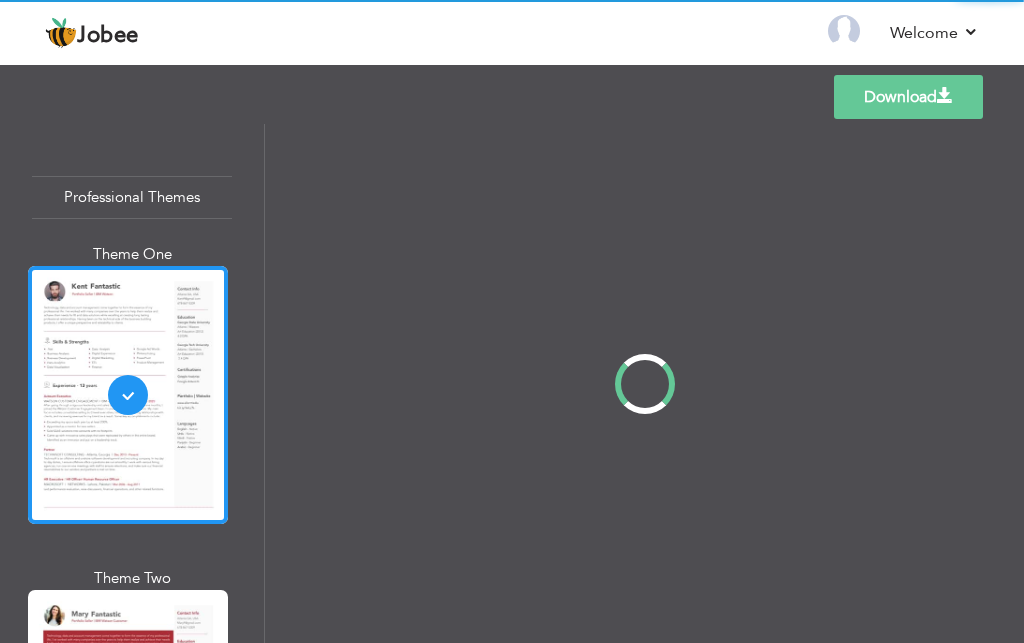 scroll, scrollTop: 0, scrollLeft: 0, axis: both 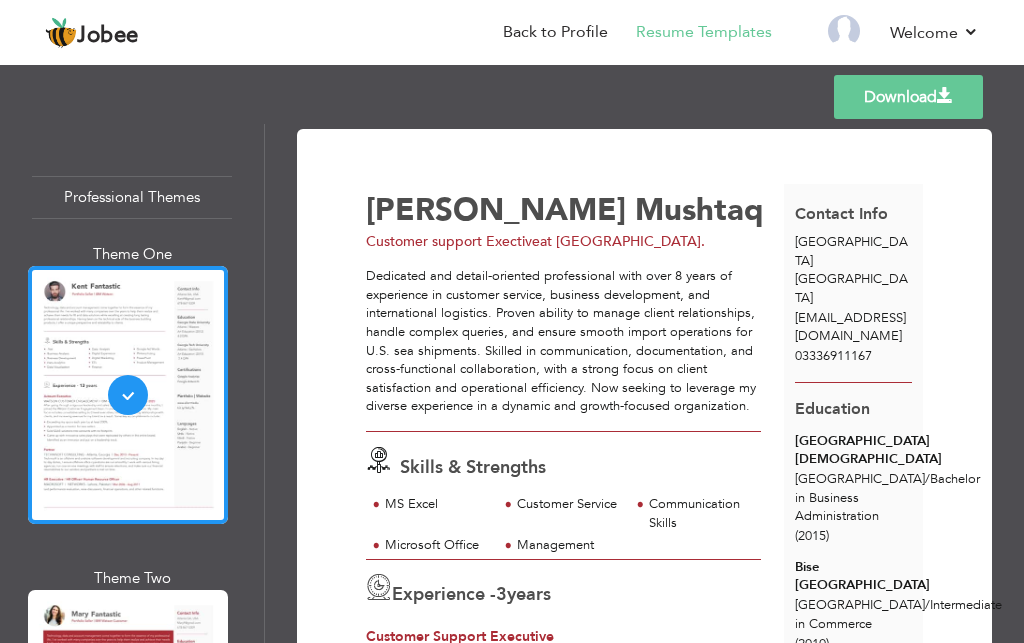 click on "Download" at bounding box center (908, 97) 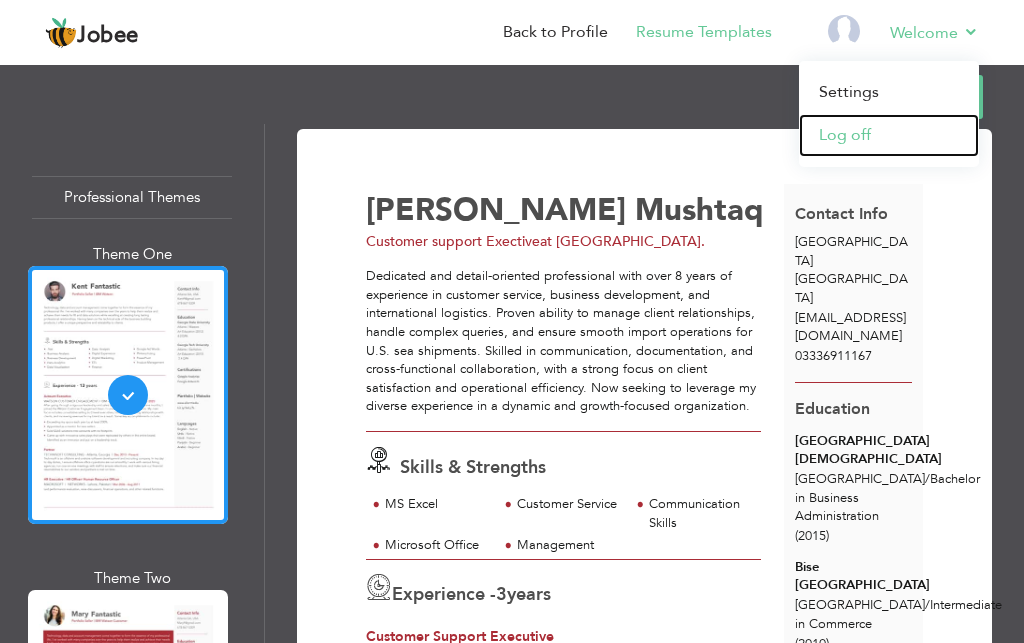 click on "Log off" at bounding box center [889, 135] 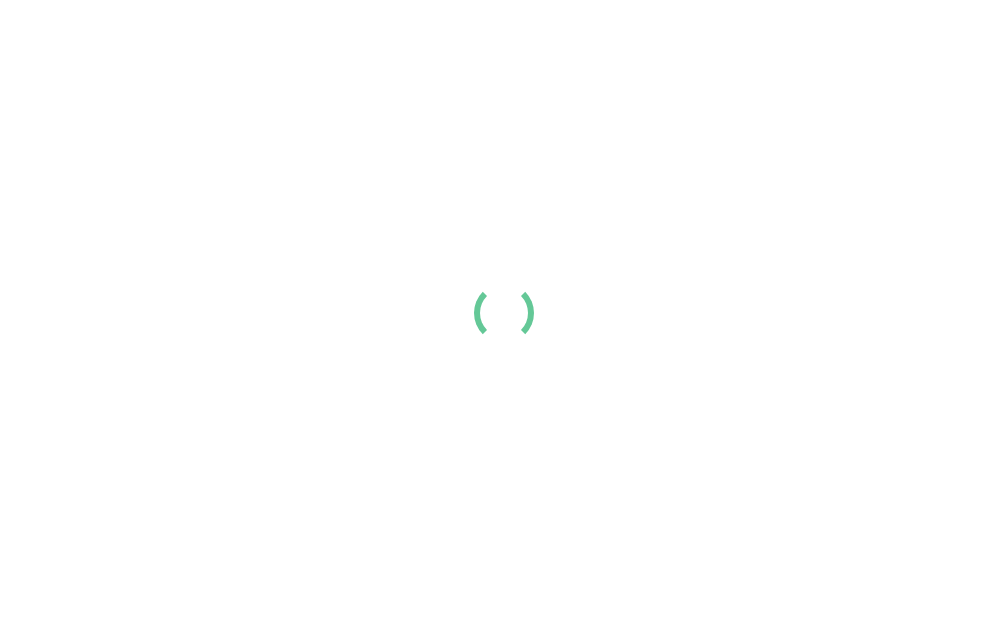 scroll, scrollTop: 0, scrollLeft: 0, axis: both 